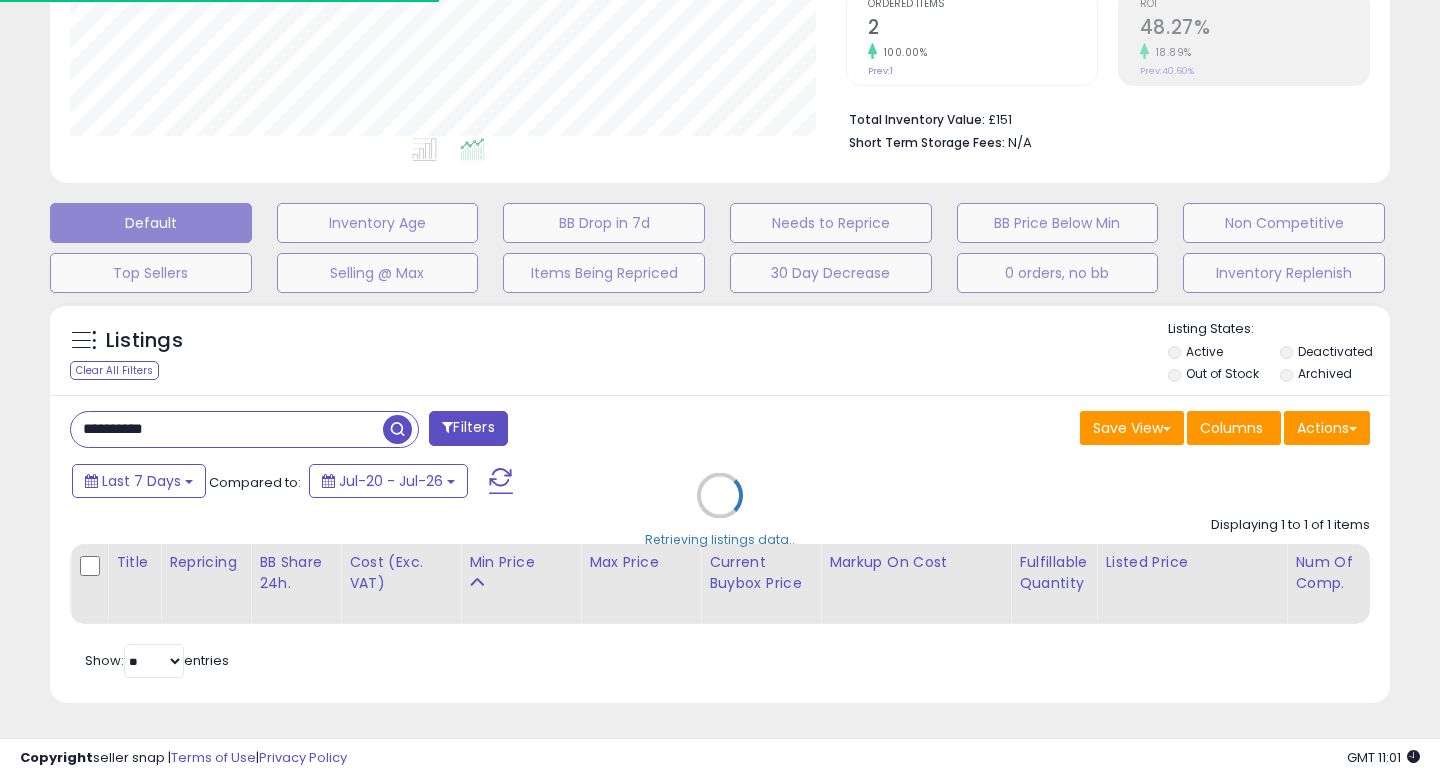 scroll, scrollTop: 427, scrollLeft: 0, axis: vertical 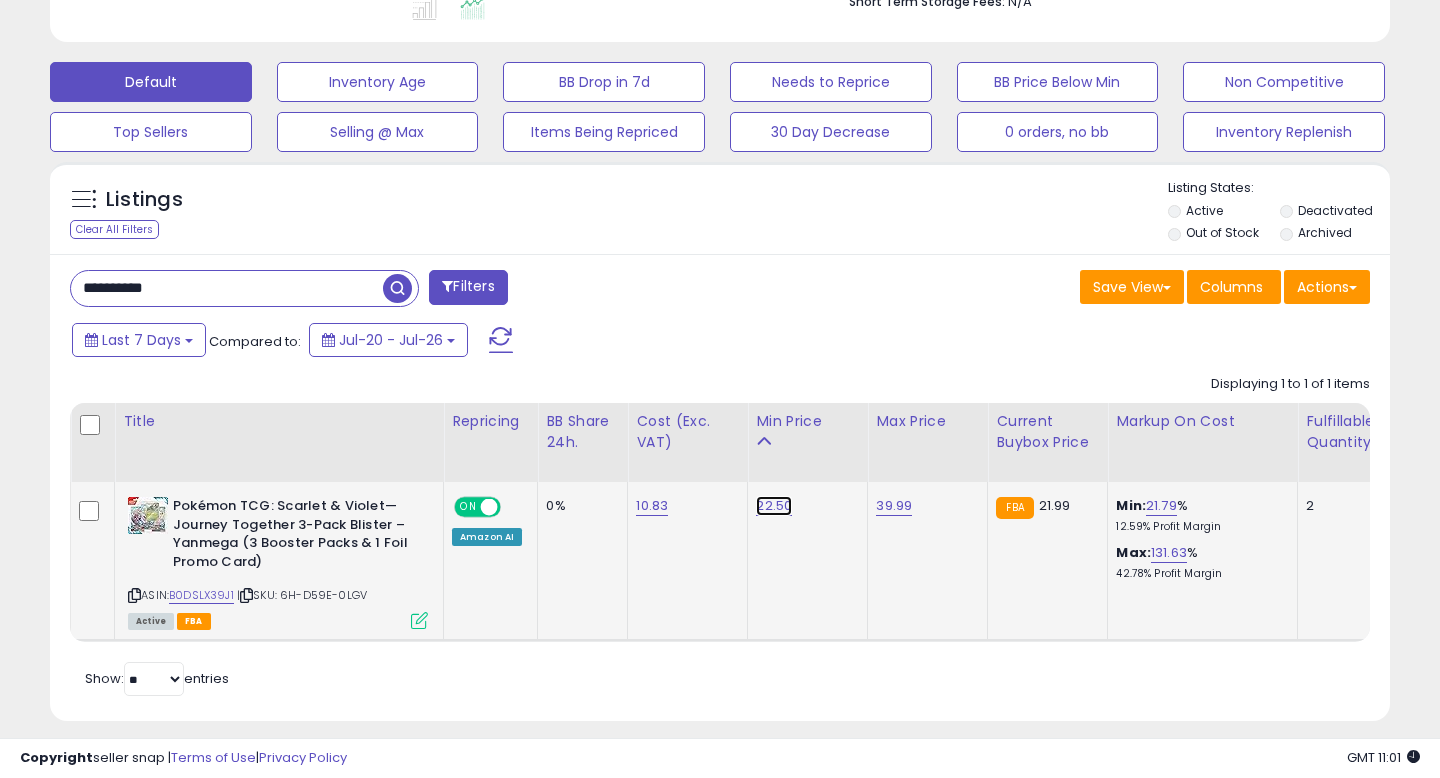 click on "22.50" at bounding box center [774, 506] 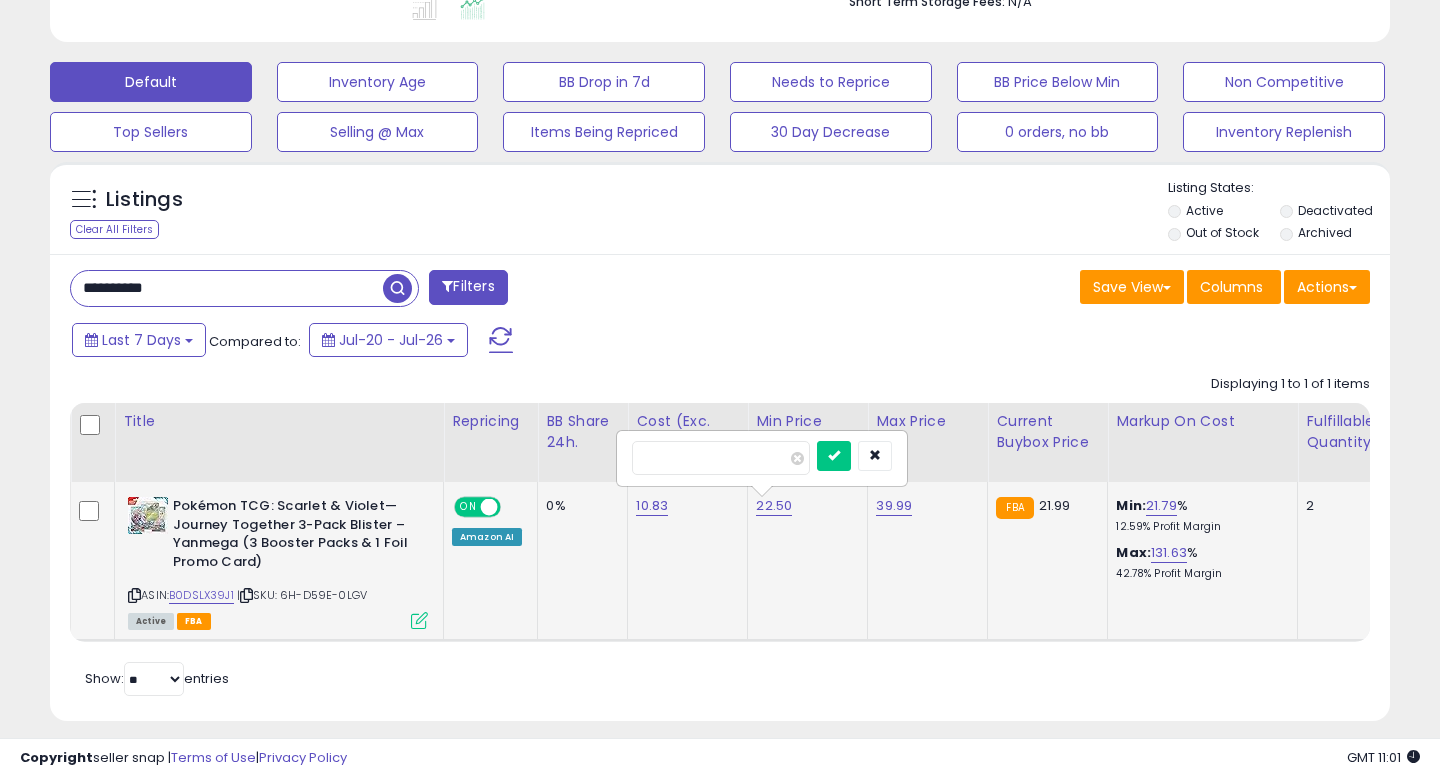click on "*****" at bounding box center (762, 458) 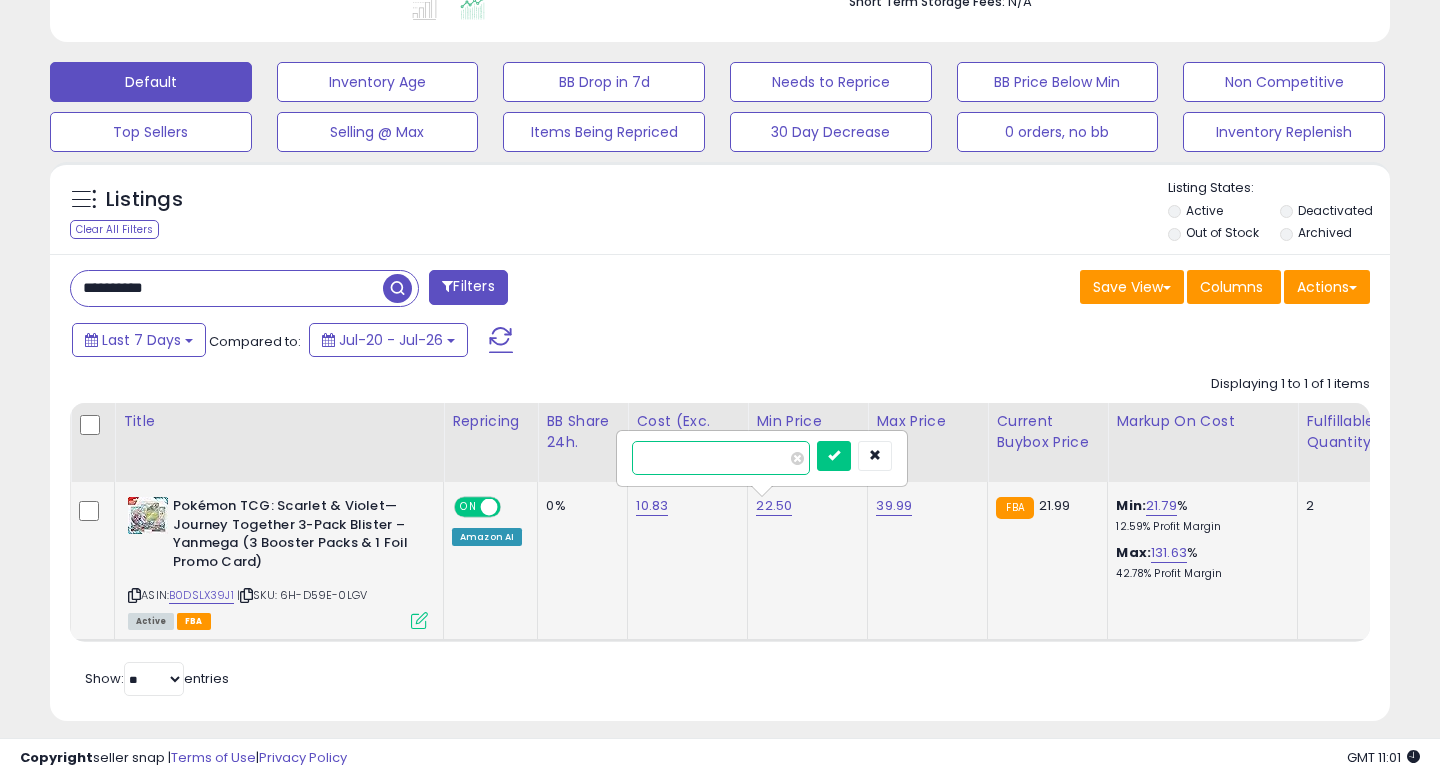 click on "*****" at bounding box center (721, 458) 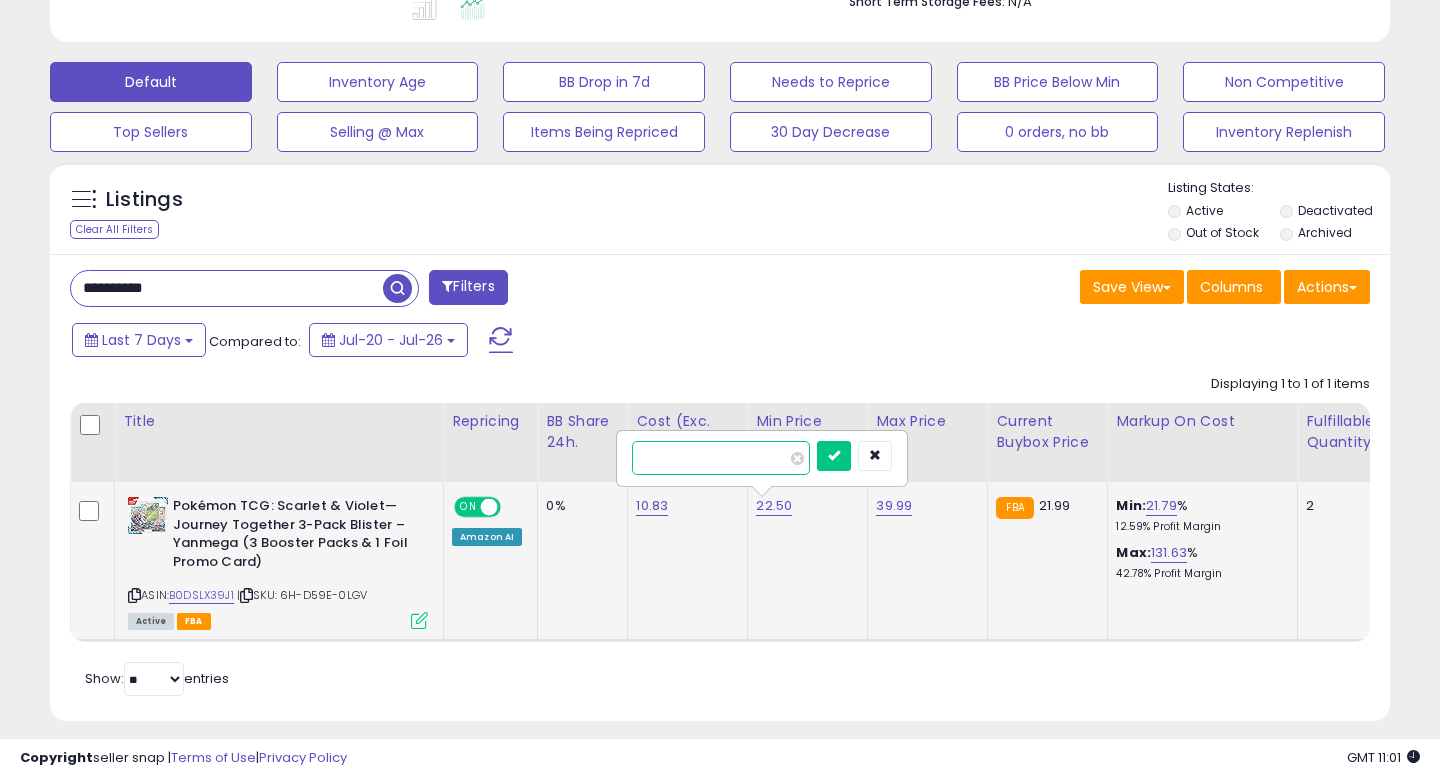type on "*****" 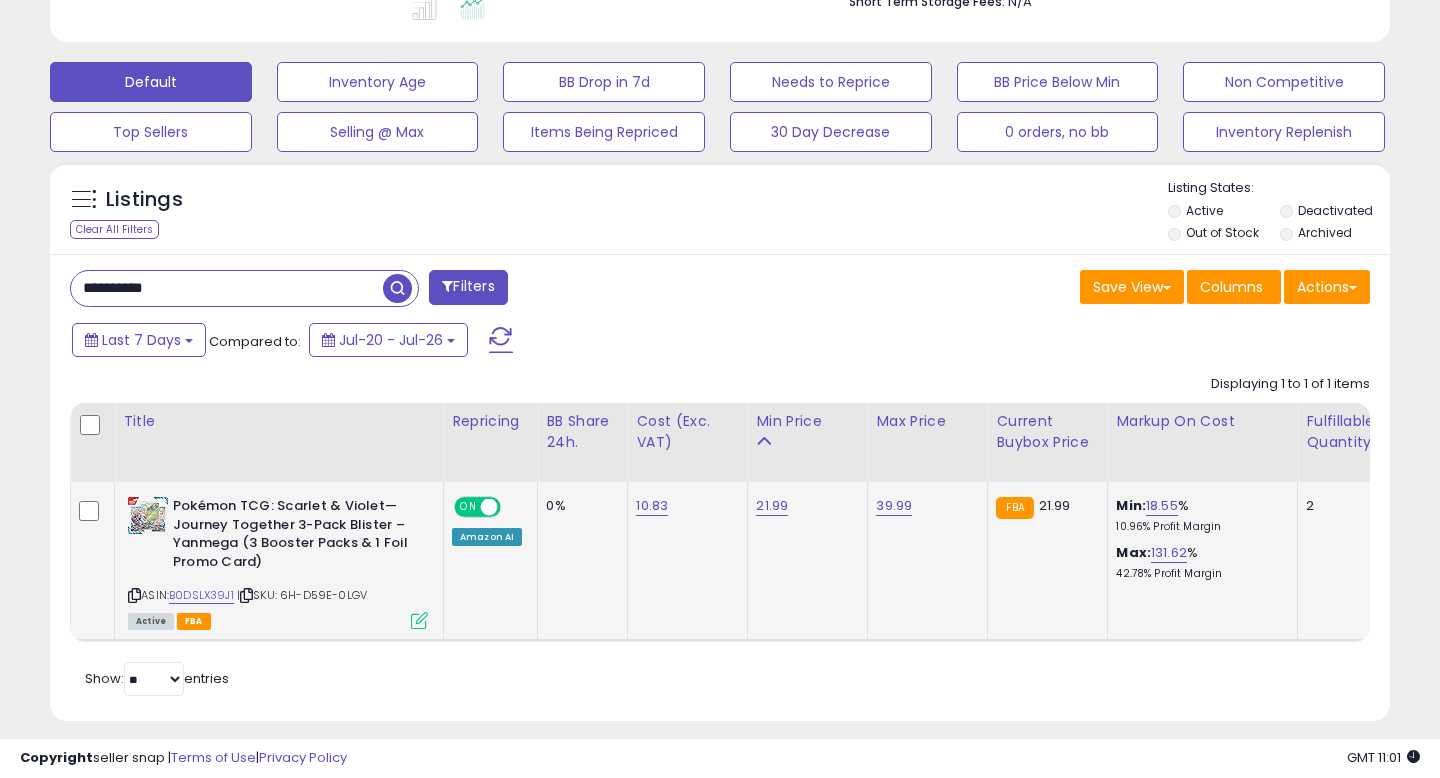 click on "**********" at bounding box center [227, 288] 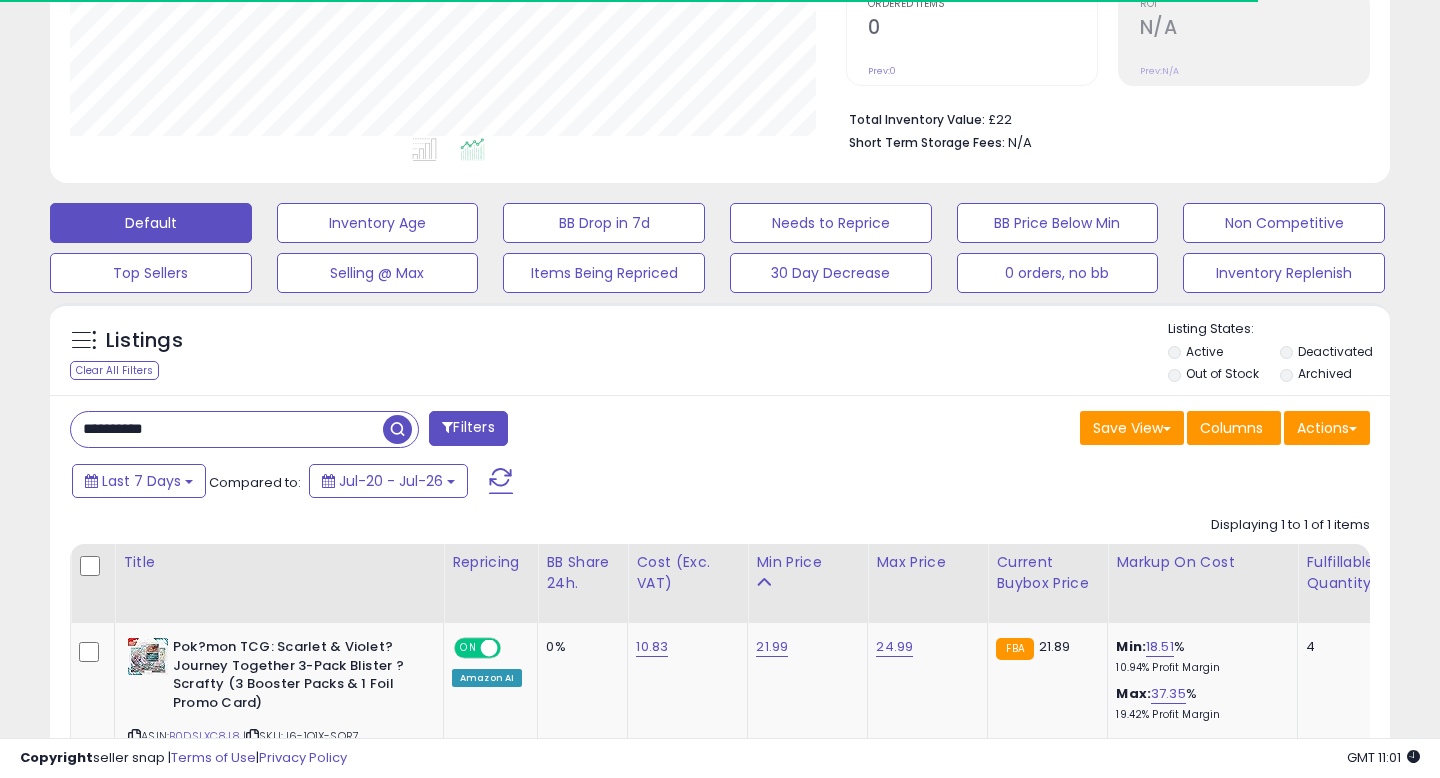 scroll, scrollTop: 568, scrollLeft: 0, axis: vertical 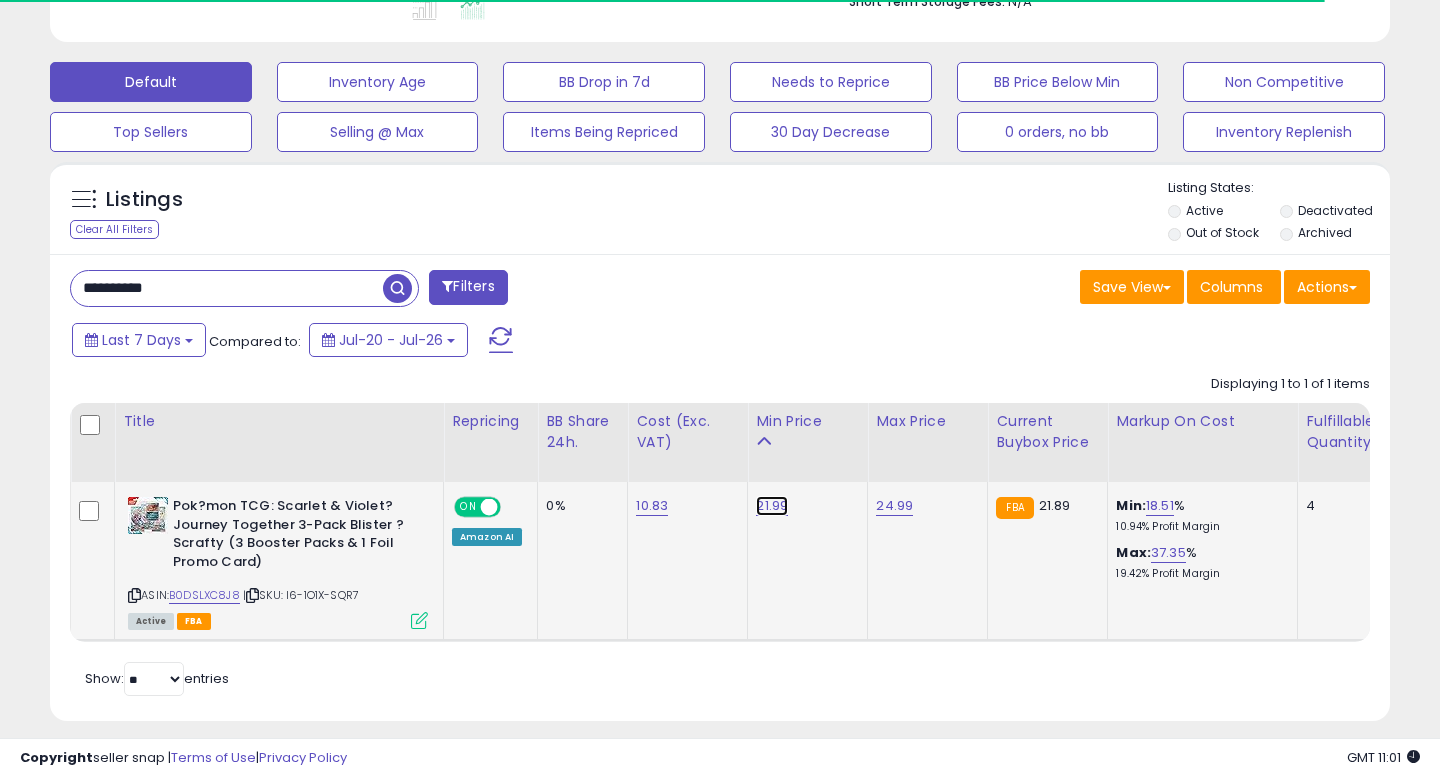 click on "21.99" at bounding box center [772, 506] 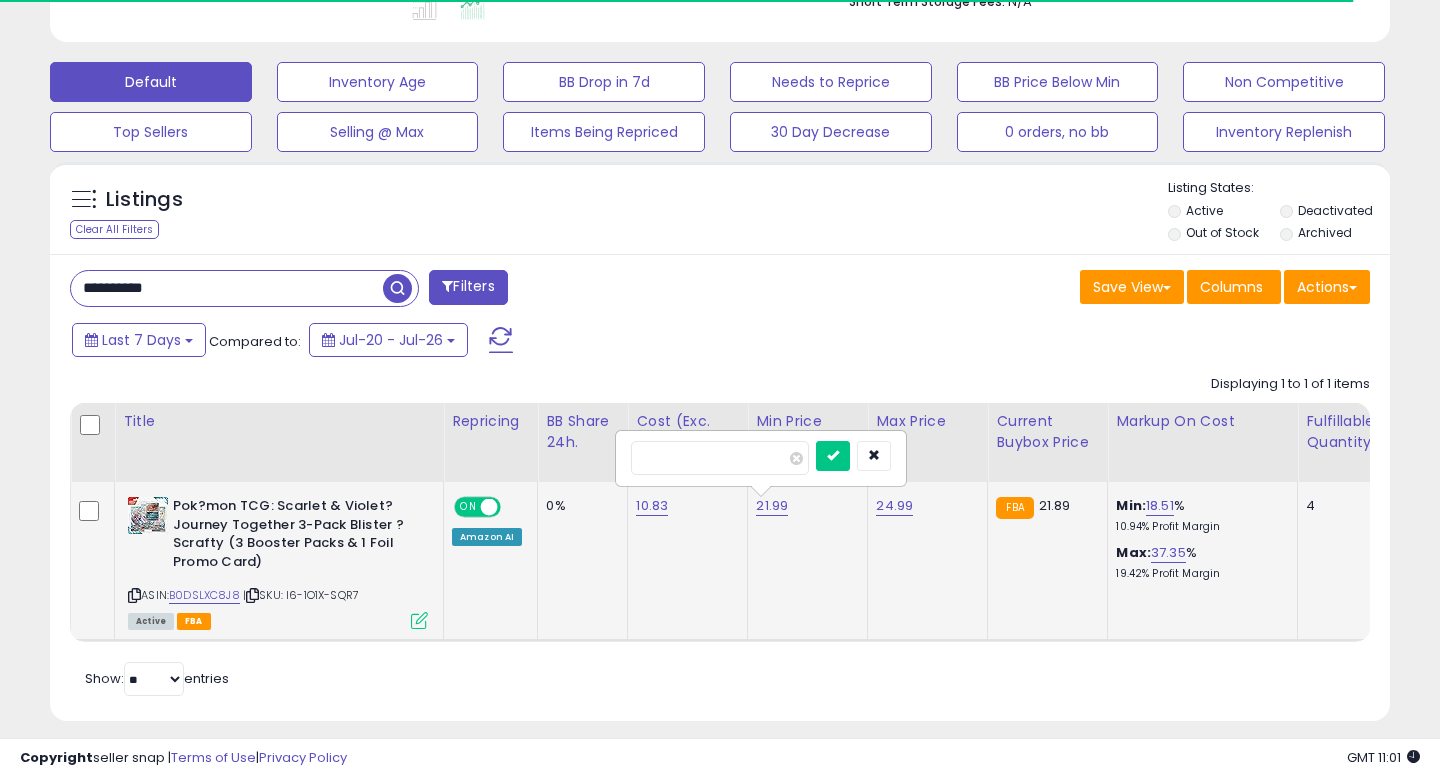 scroll, scrollTop: 999590, scrollLeft: 999224, axis: both 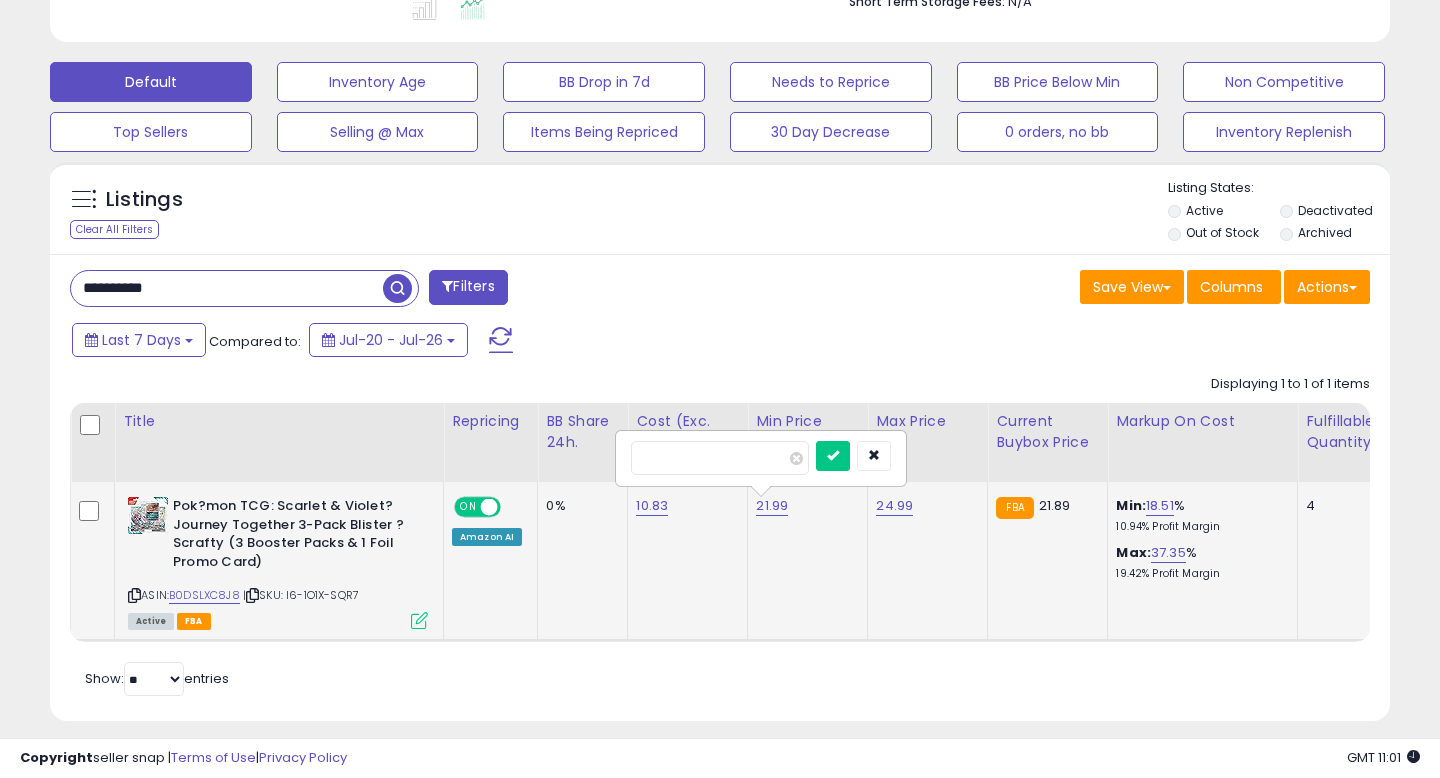 type on "*****" 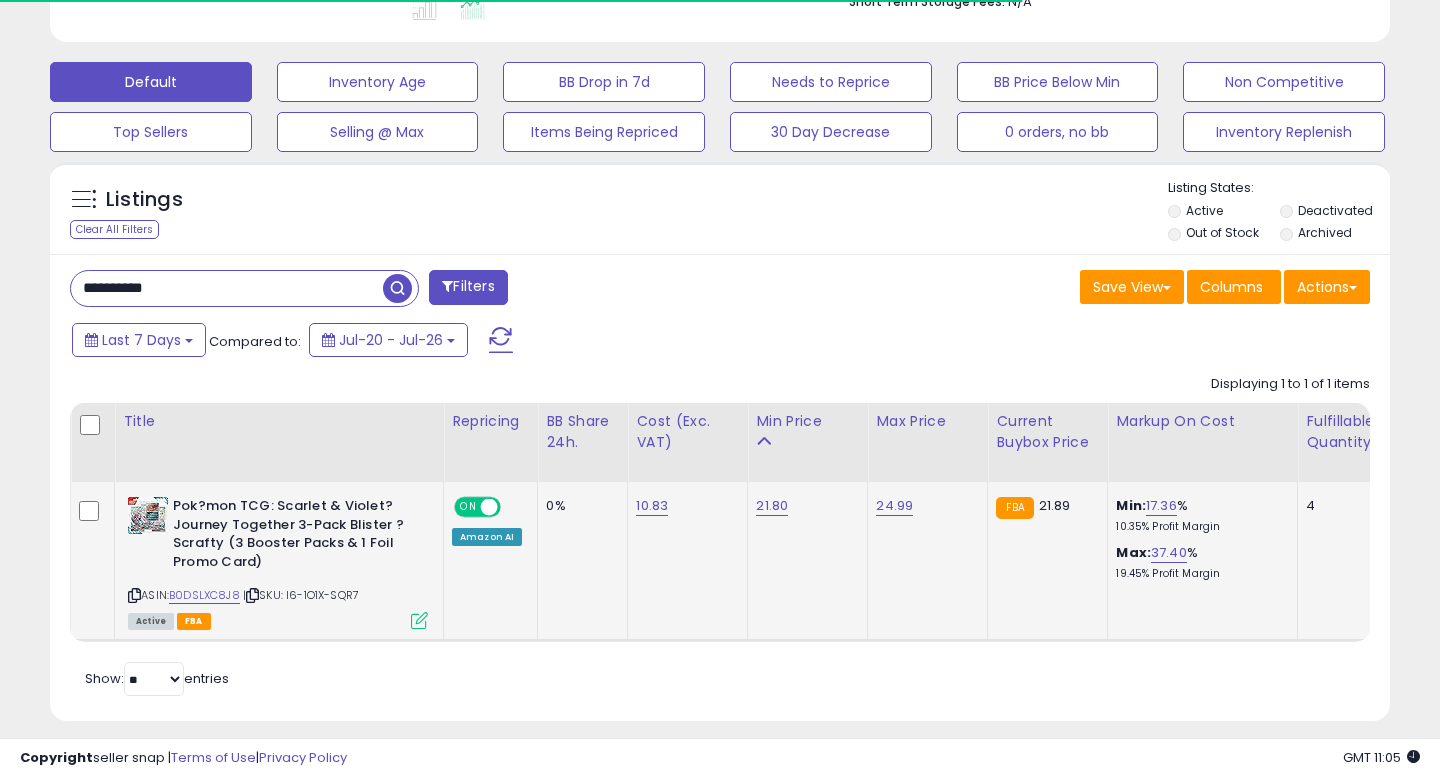click on "**********" at bounding box center [227, 288] 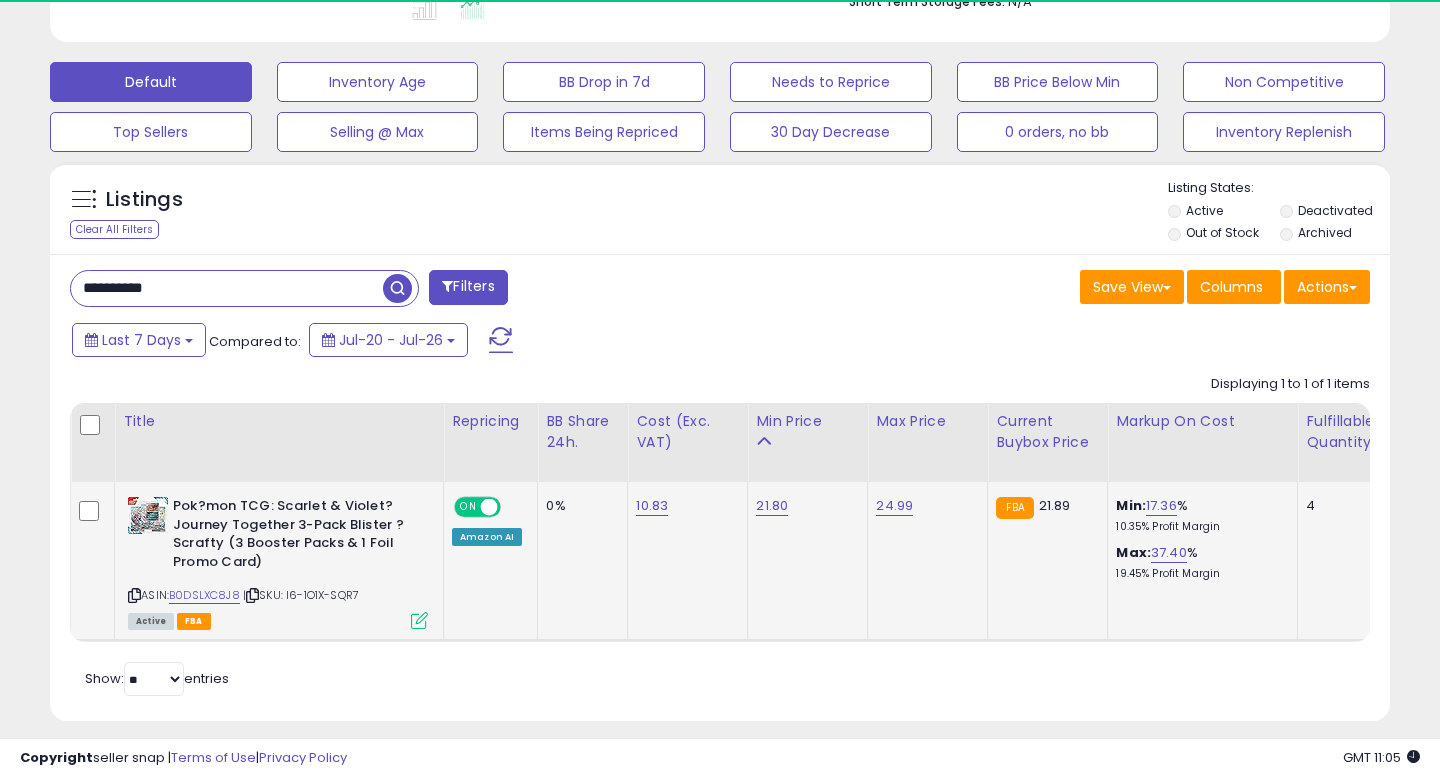 click on "**********" at bounding box center [227, 288] 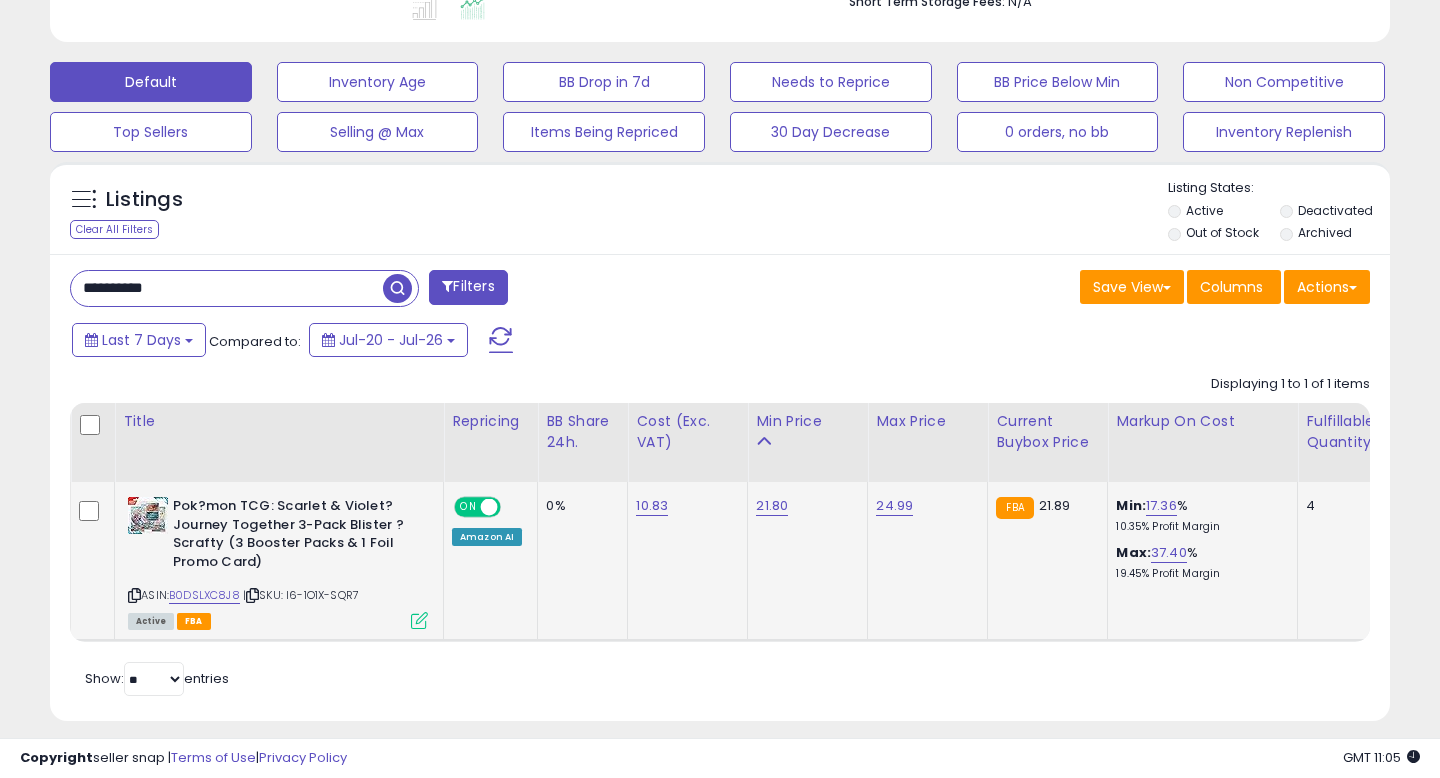 paste 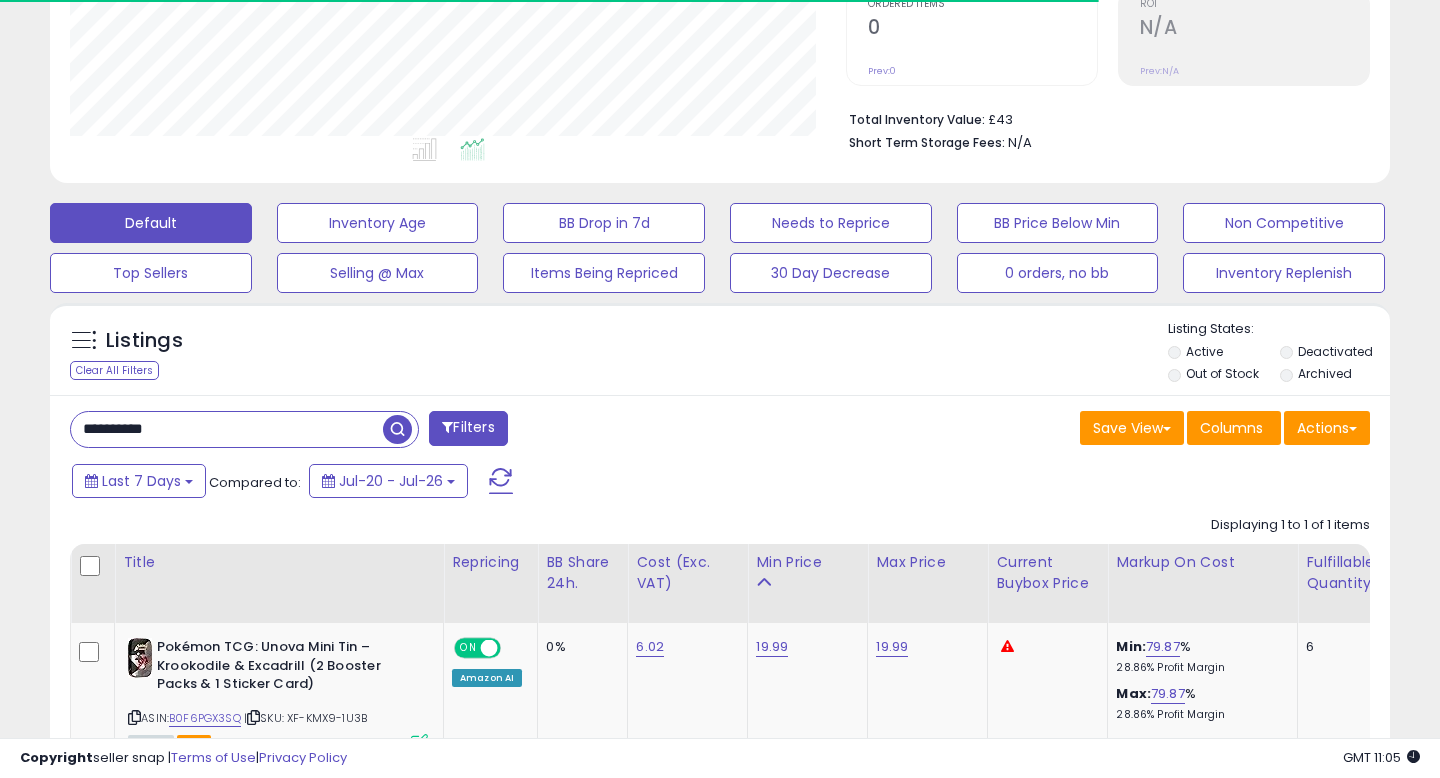 scroll, scrollTop: 568, scrollLeft: 0, axis: vertical 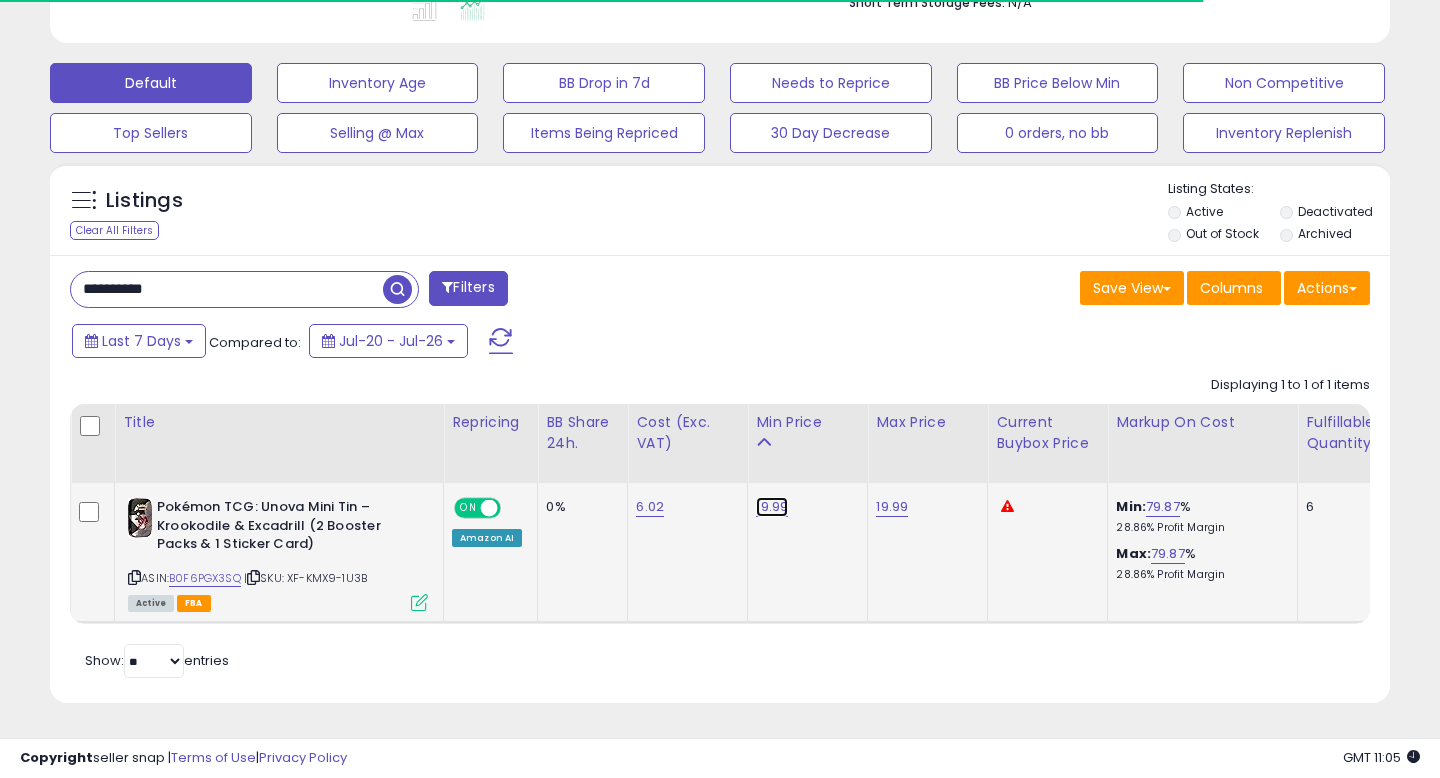 click on "19.99" at bounding box center [772, 507] 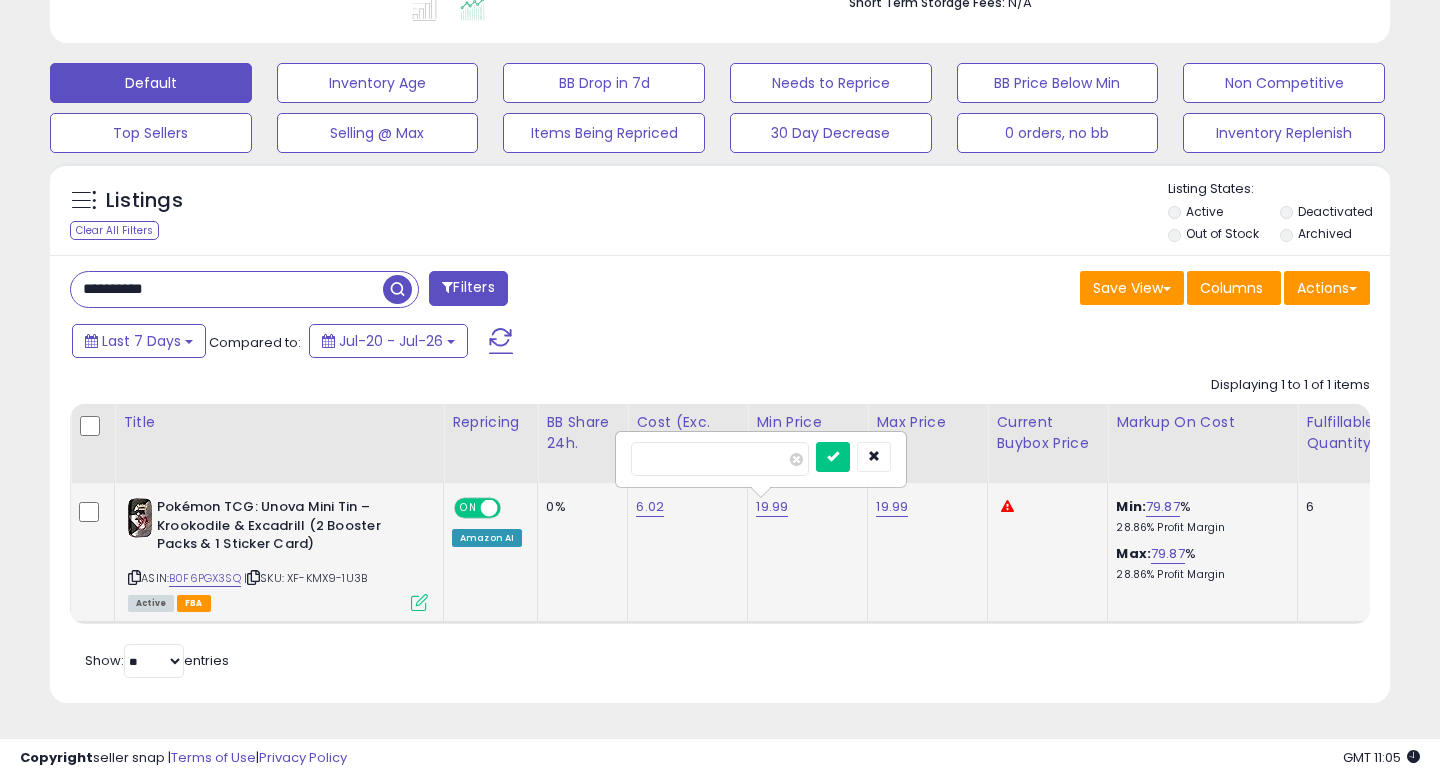 scroll, scrollTop: 999590, scrollLeft: 999224, axis: both 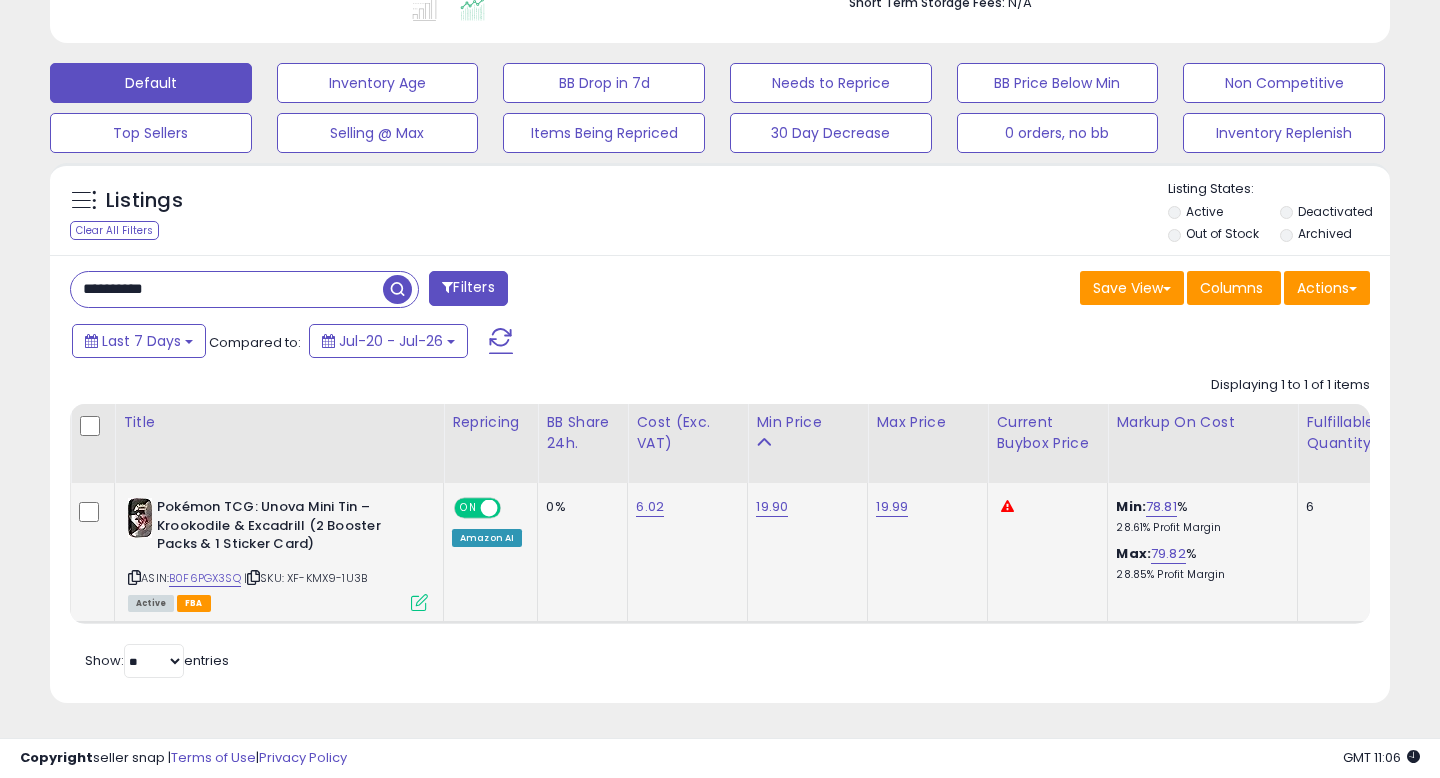 click on "**********" at bounding box center (227, 289) 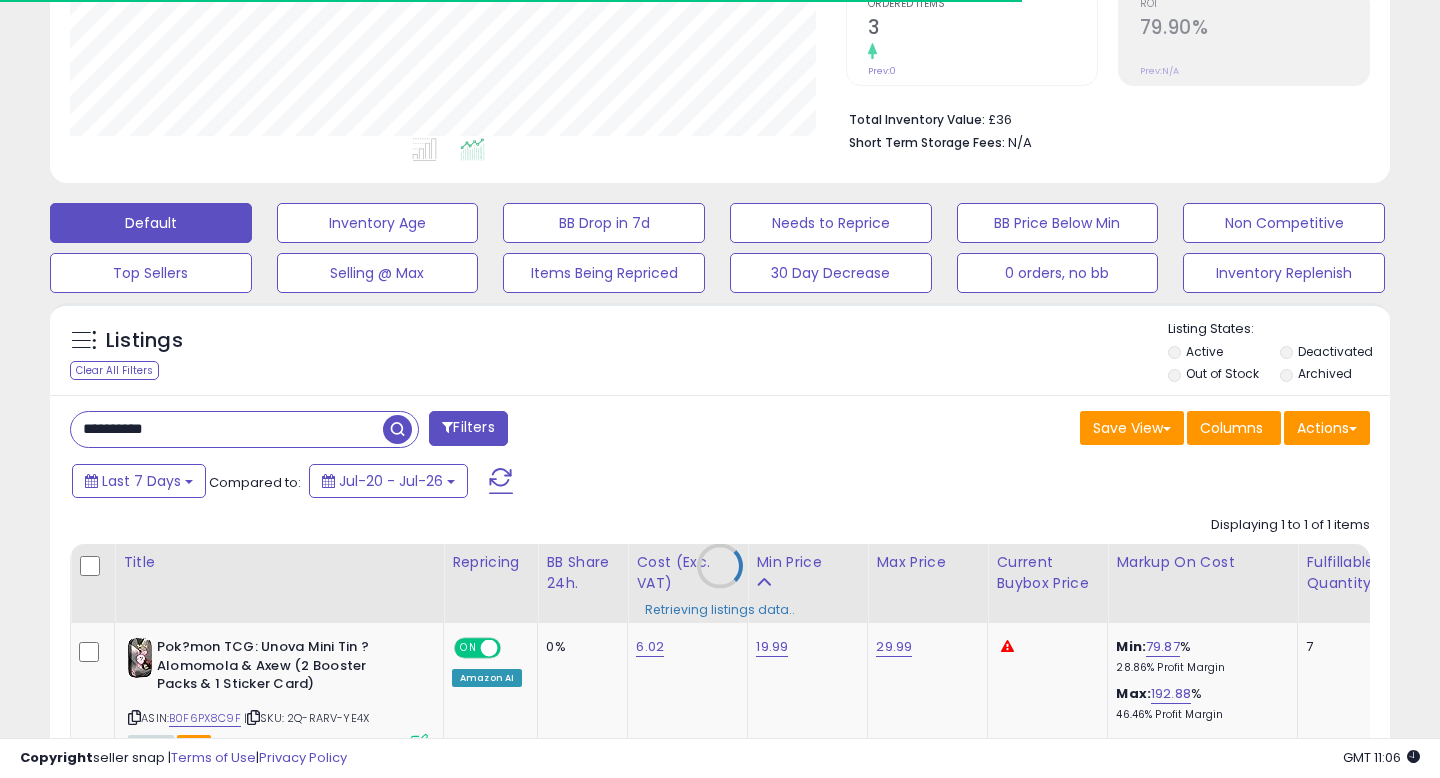 scroll, scrollTop: 568, scrollLeft: 0, axis: vertical 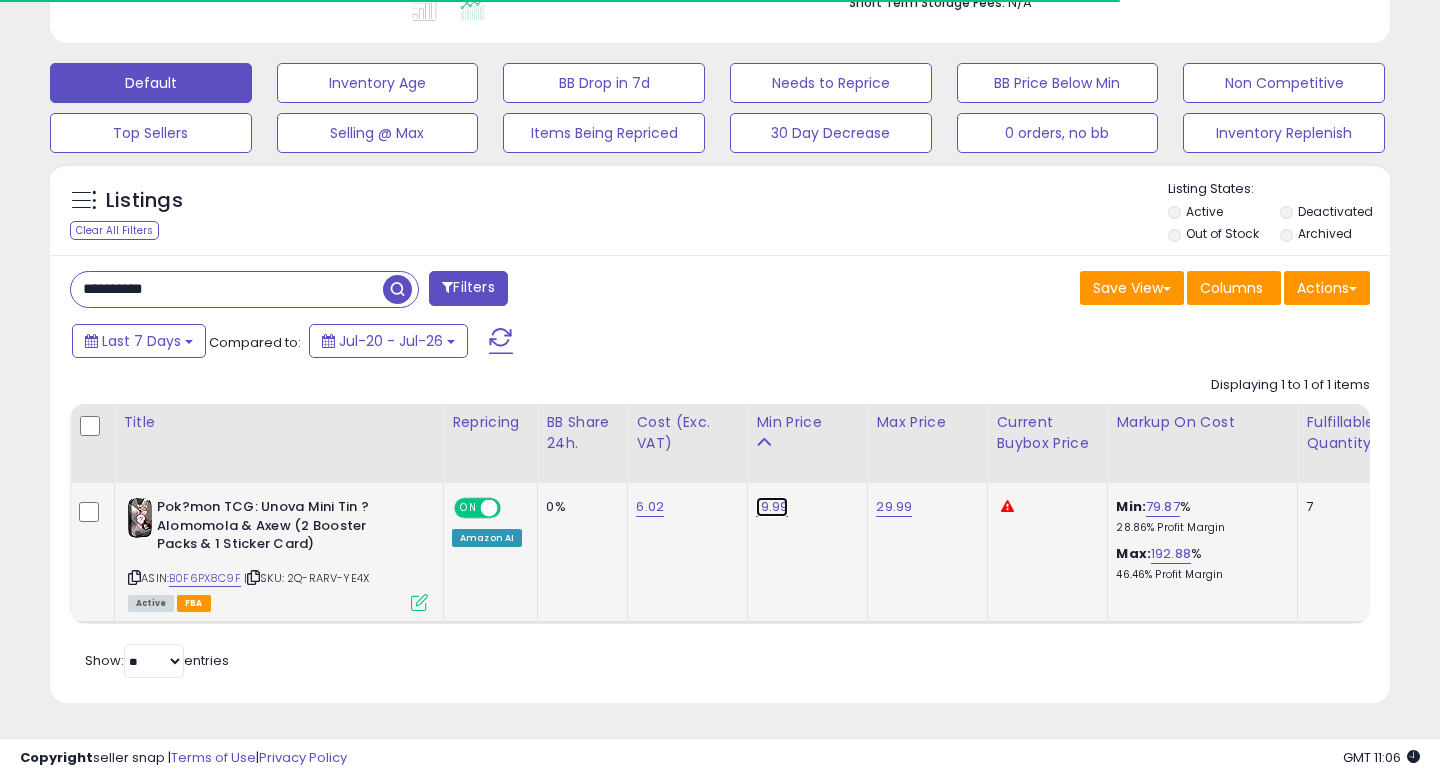 click on "19.99" at bounding box center [772, 507] 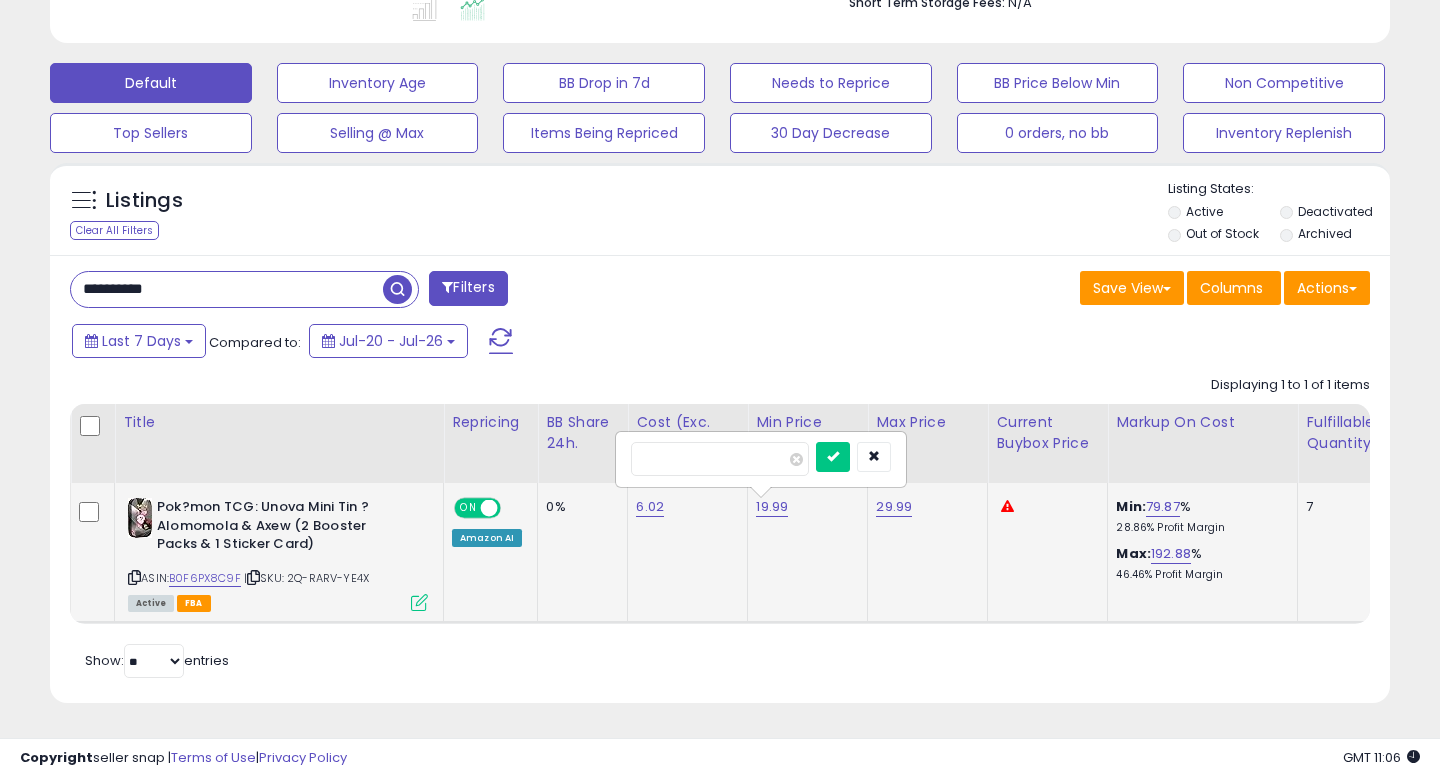 scroll, scrollTop: 999590, scrollLeft: 999224, axis: both 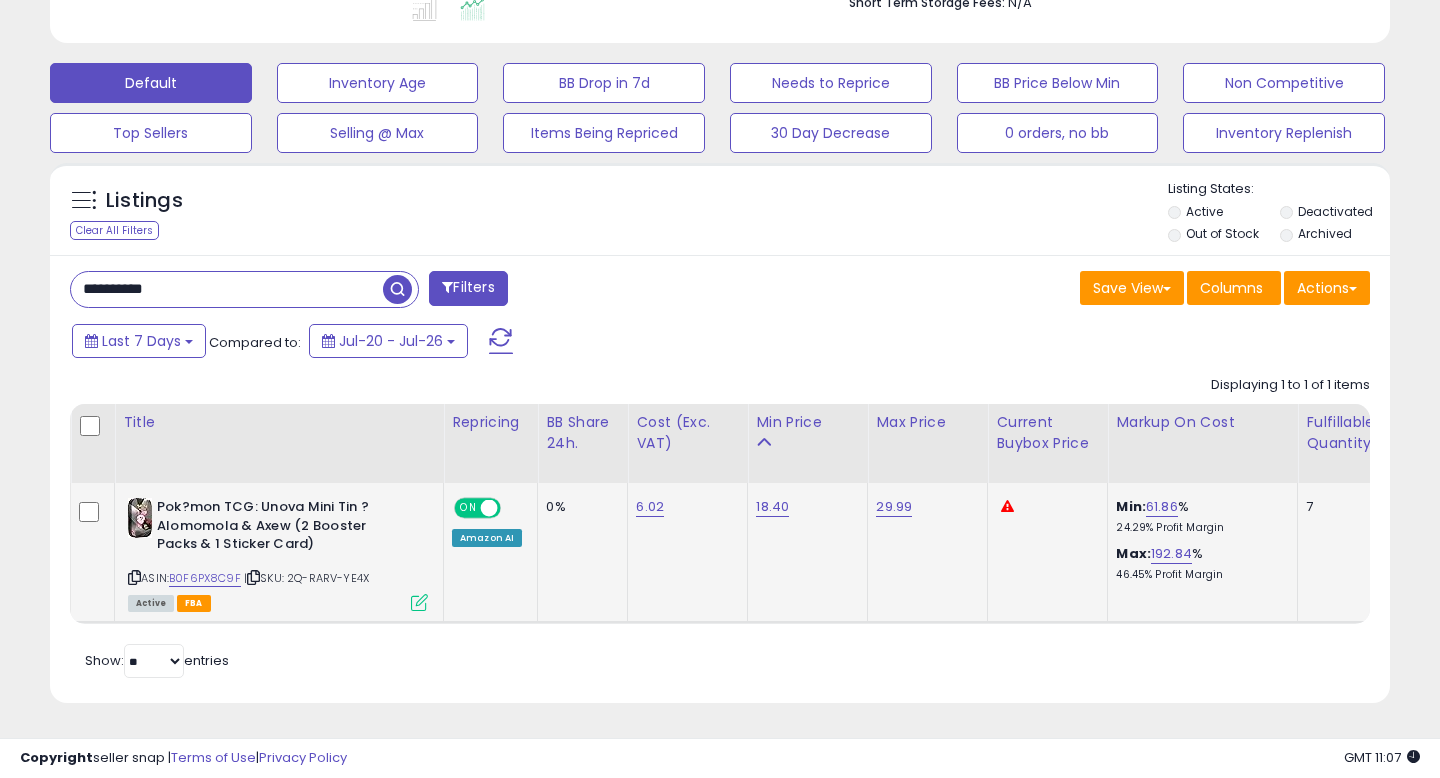 click on "**********" at bounding box center (227, 289) 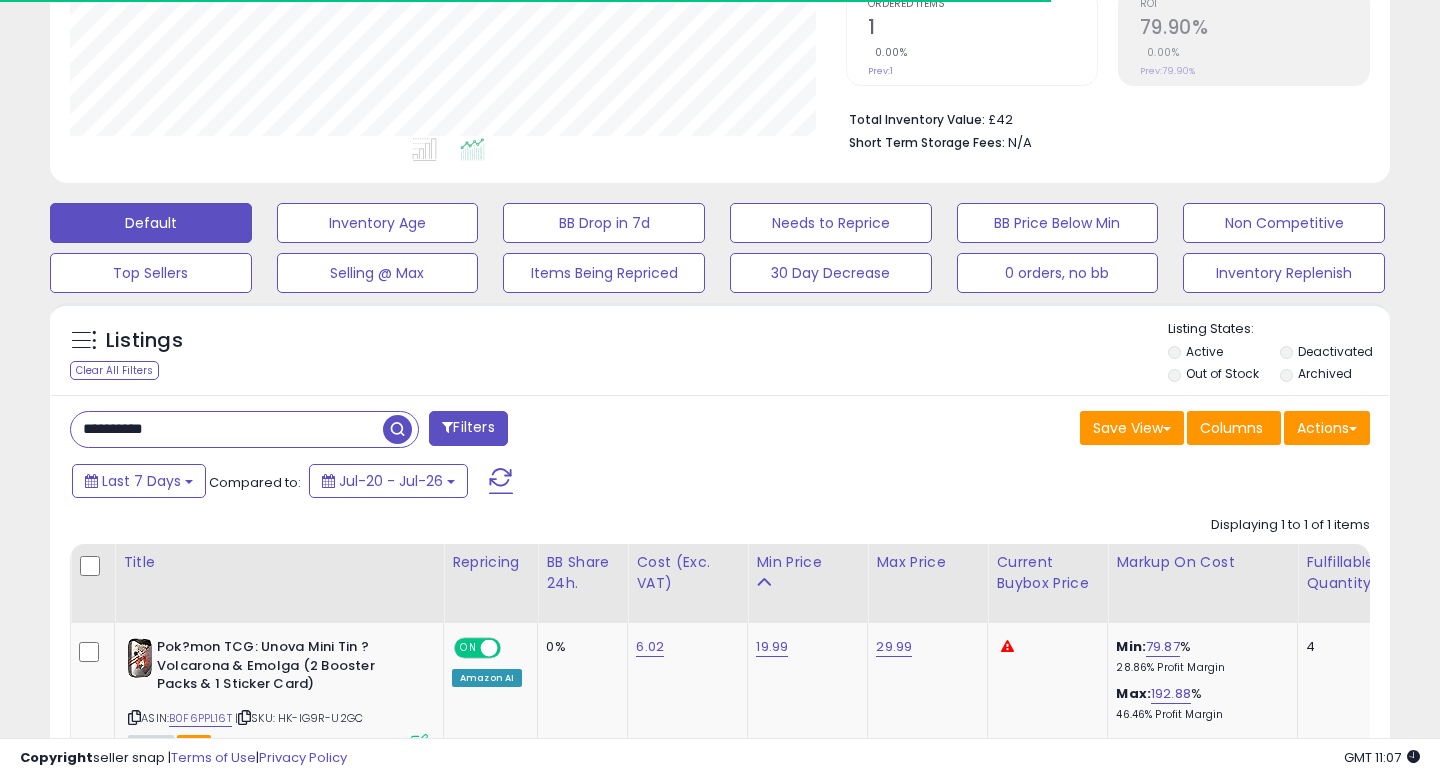 scroll, scrollTop: 568, scrollLeft: 0, axis: vertical 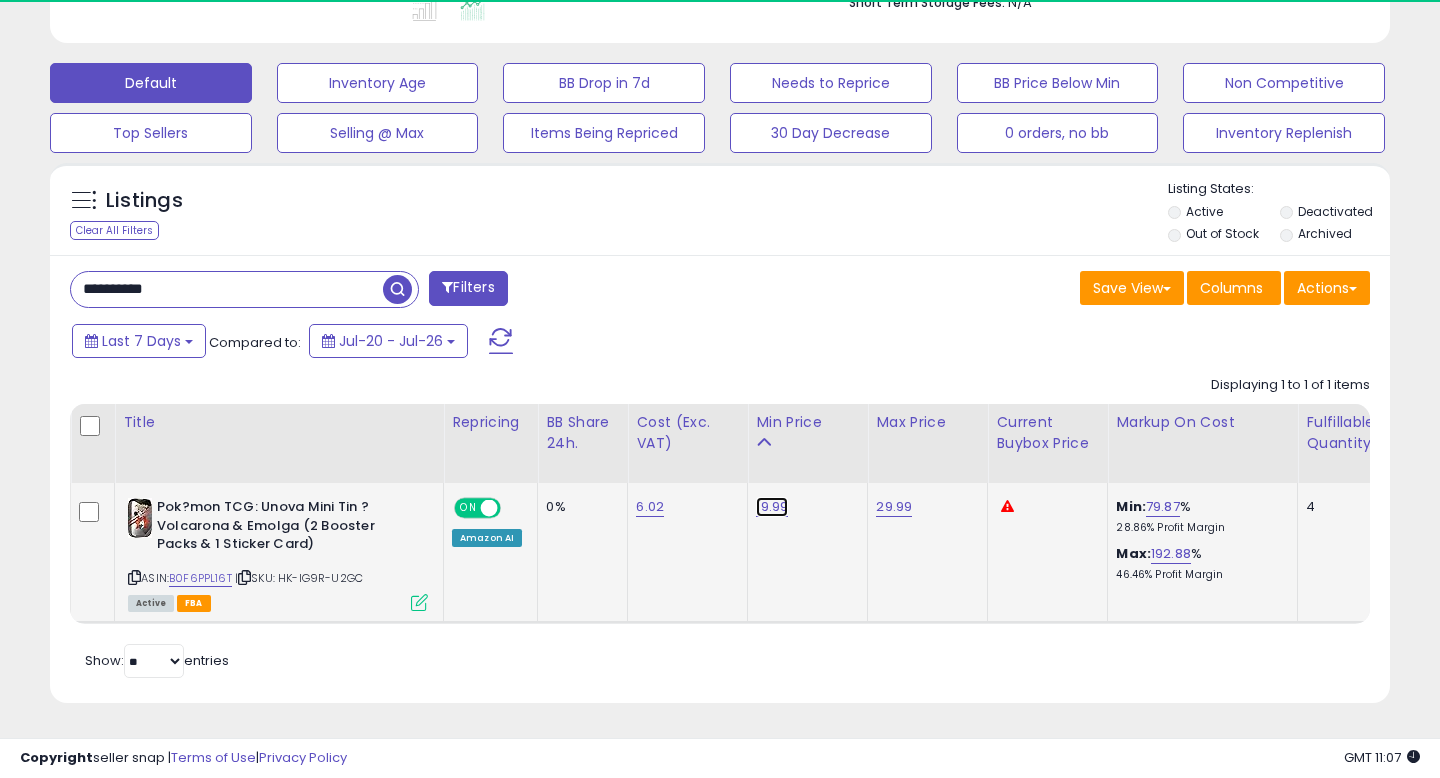 click on "19.99" at bounding box center [772, 507] 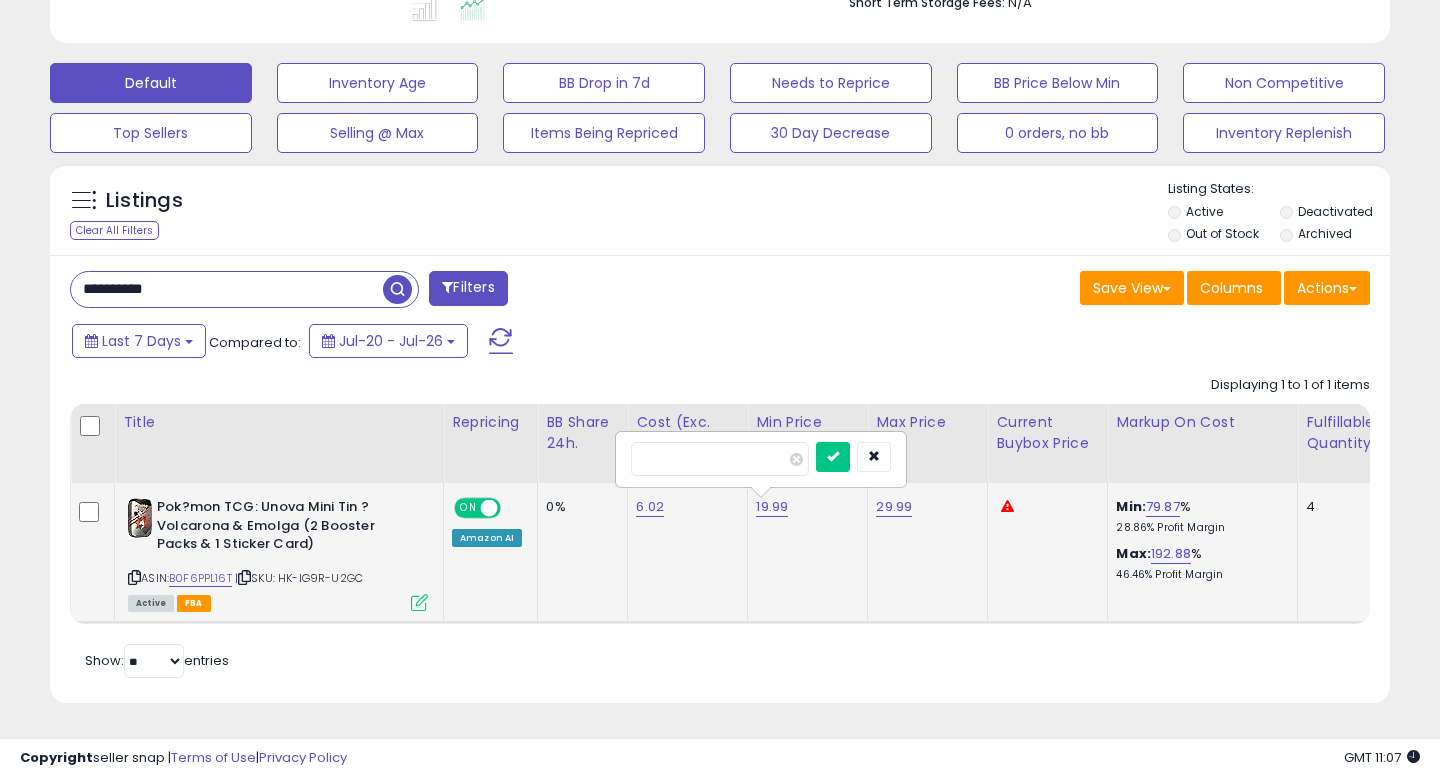 scroll, scrollTop: 999590, scrollLeft: 999224, axis: both 